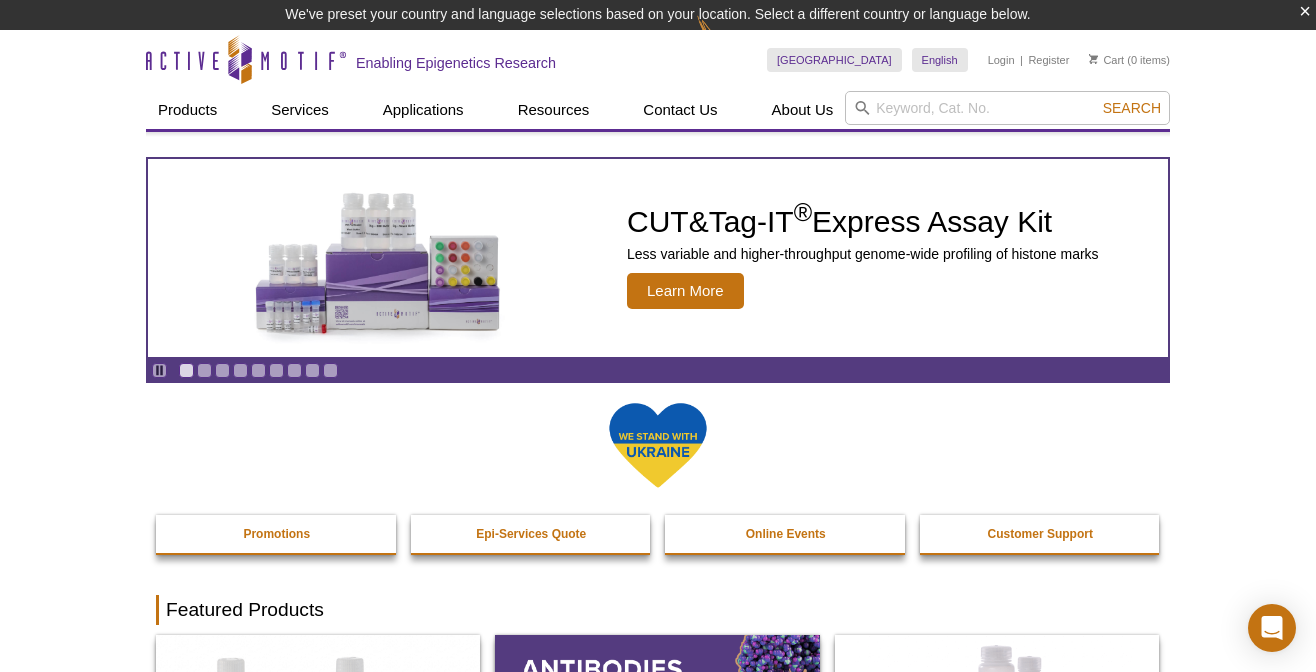 scroll, scrollTop: 0, scrollLeft: 0, axis: both 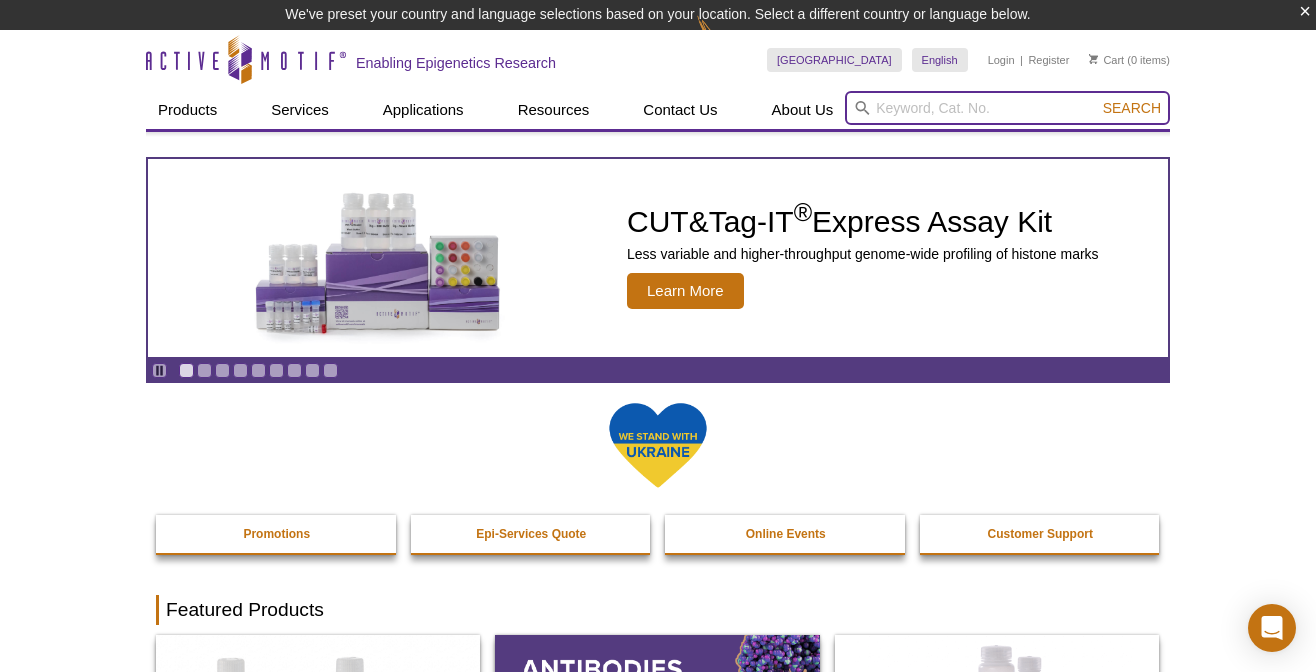 click at bounding box center [1007, 108] 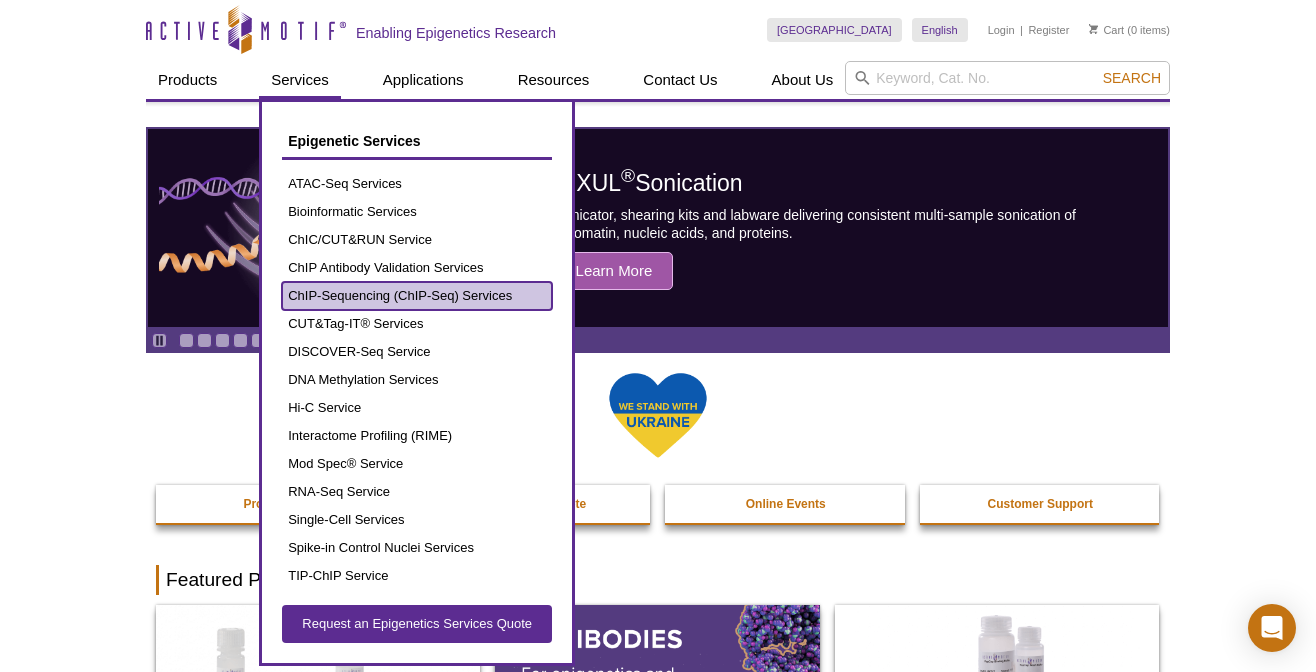 click on "ChIP-Sequencing (ChIP-Seq) Services" at bounding box center (417, 296) 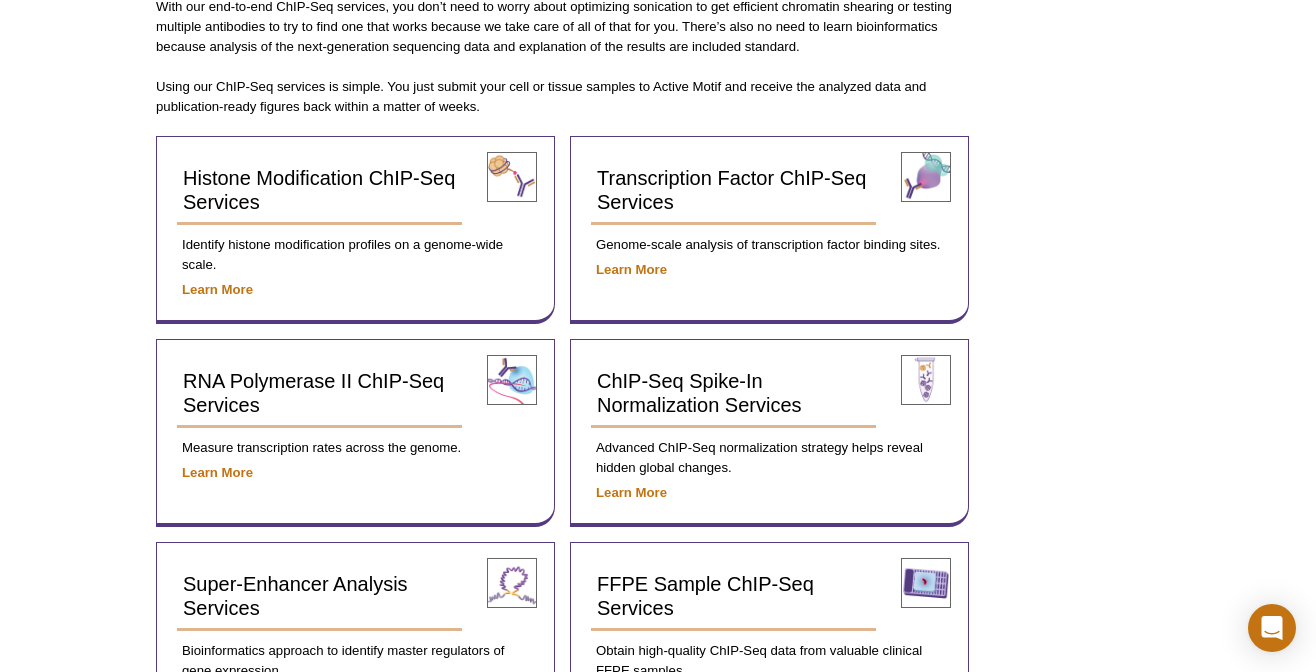 scroll, scrollTop: 711, scrollLeft: 0, axis: vertical 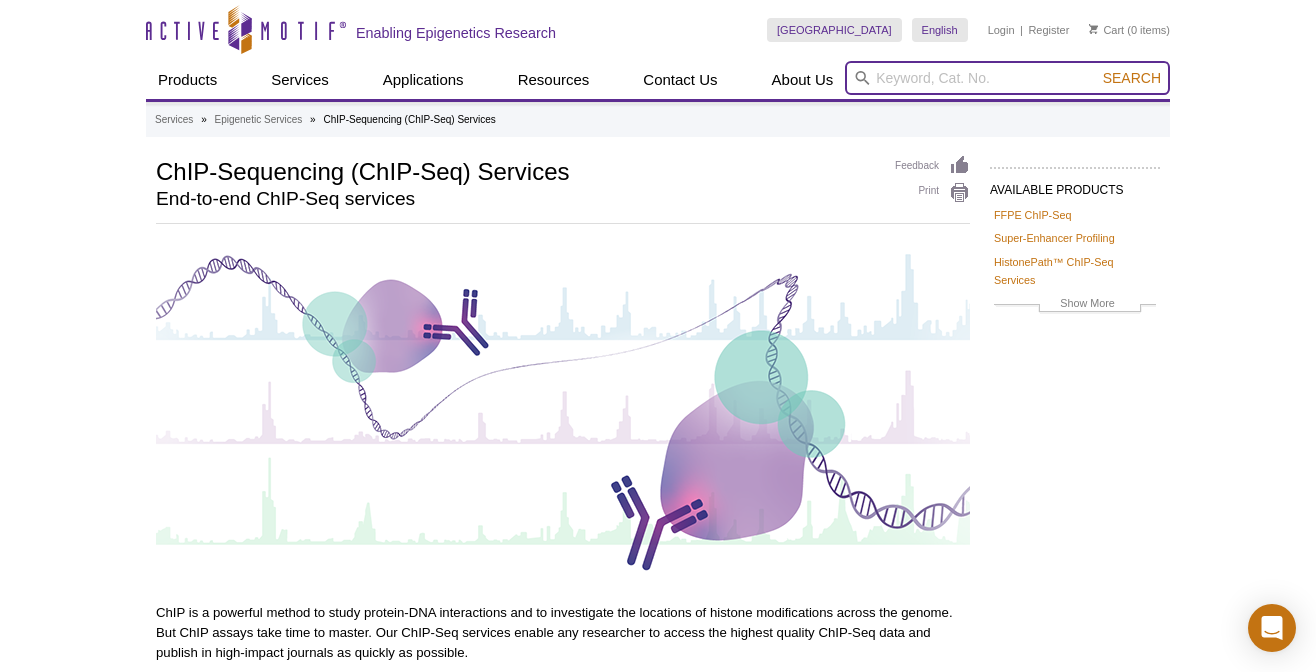 click at bounding box center (1007, 78) 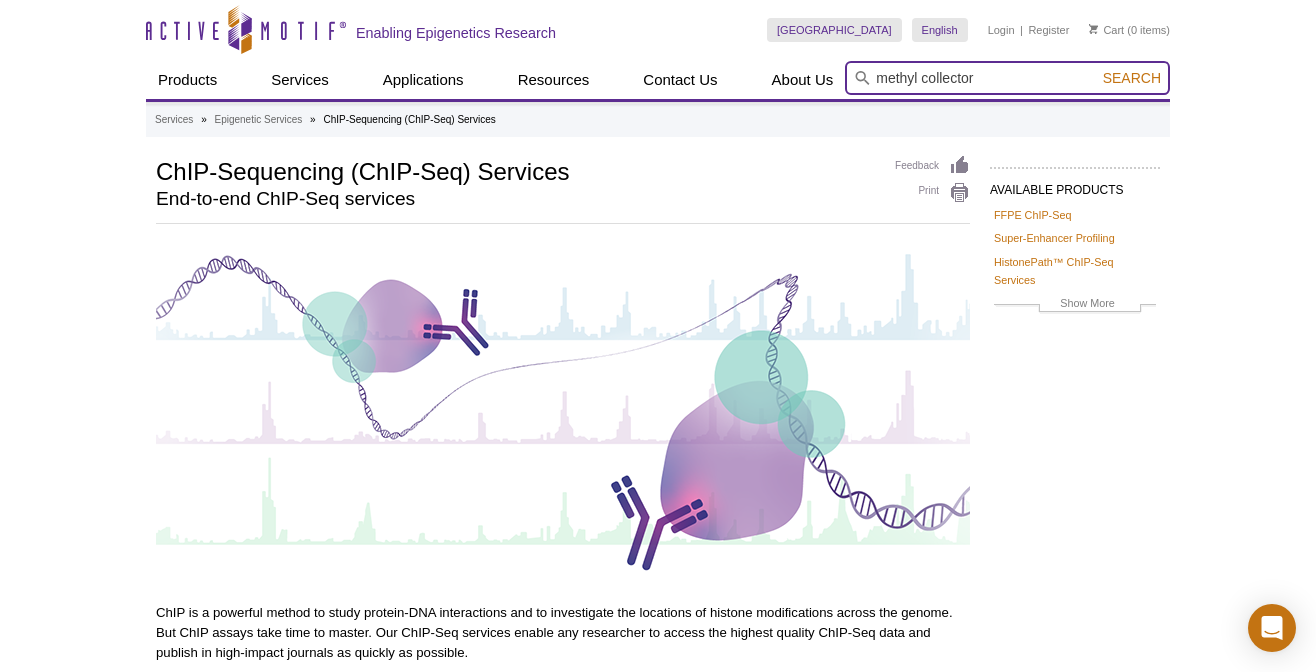 type on "methyl collector" 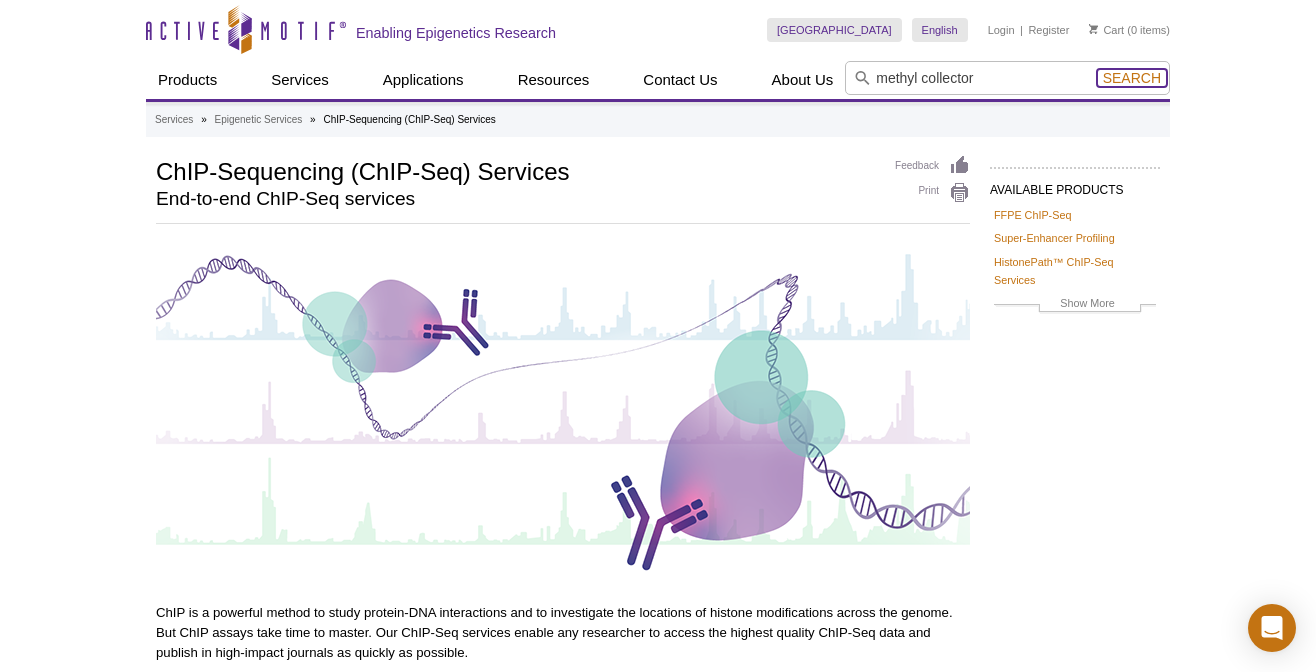 click on "Search" at bounding box center (1132, 78) 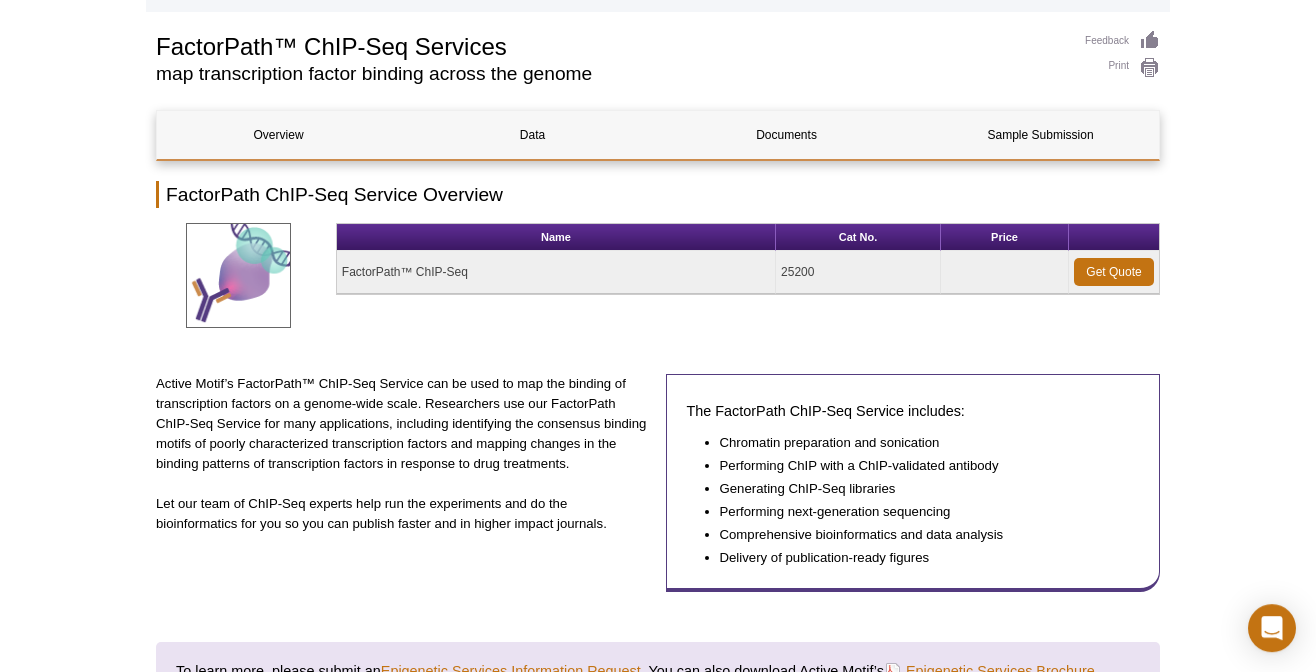 scroll, scrollTop: 159, scrollLeft: 0, axis: vertical 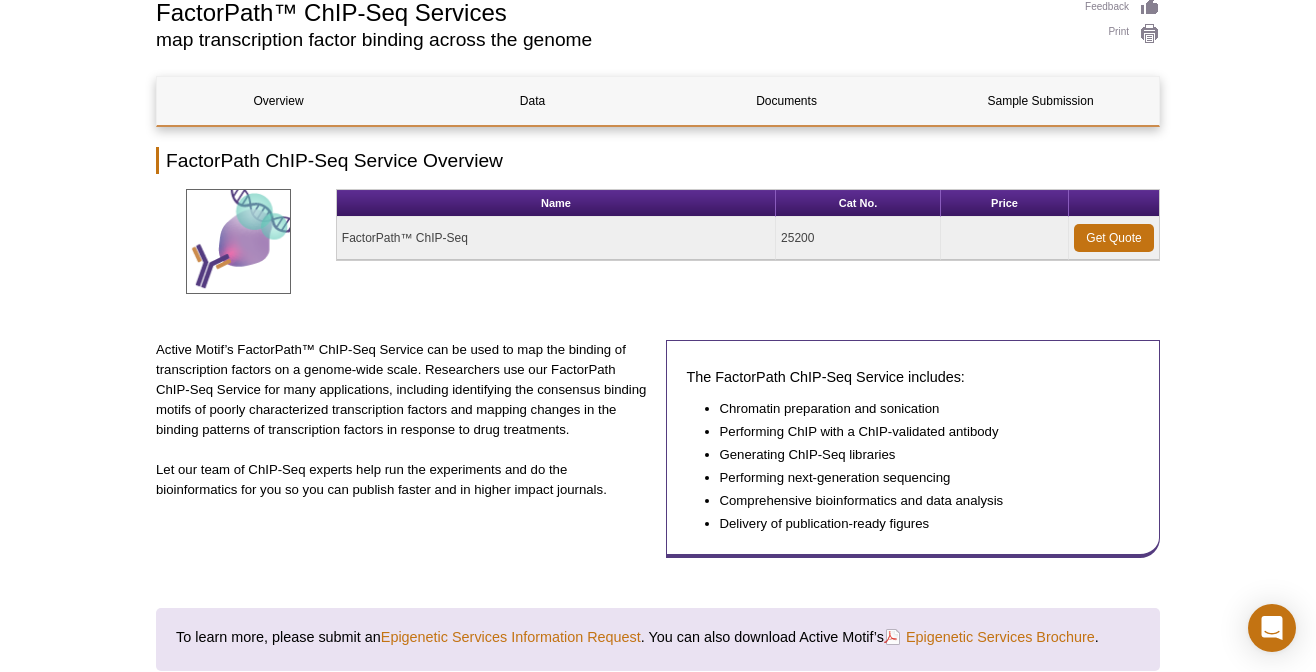 drag, startPoint x: 783, startPoint y: 230, endPoint x: 826, endPoint y: 230, distance: 43 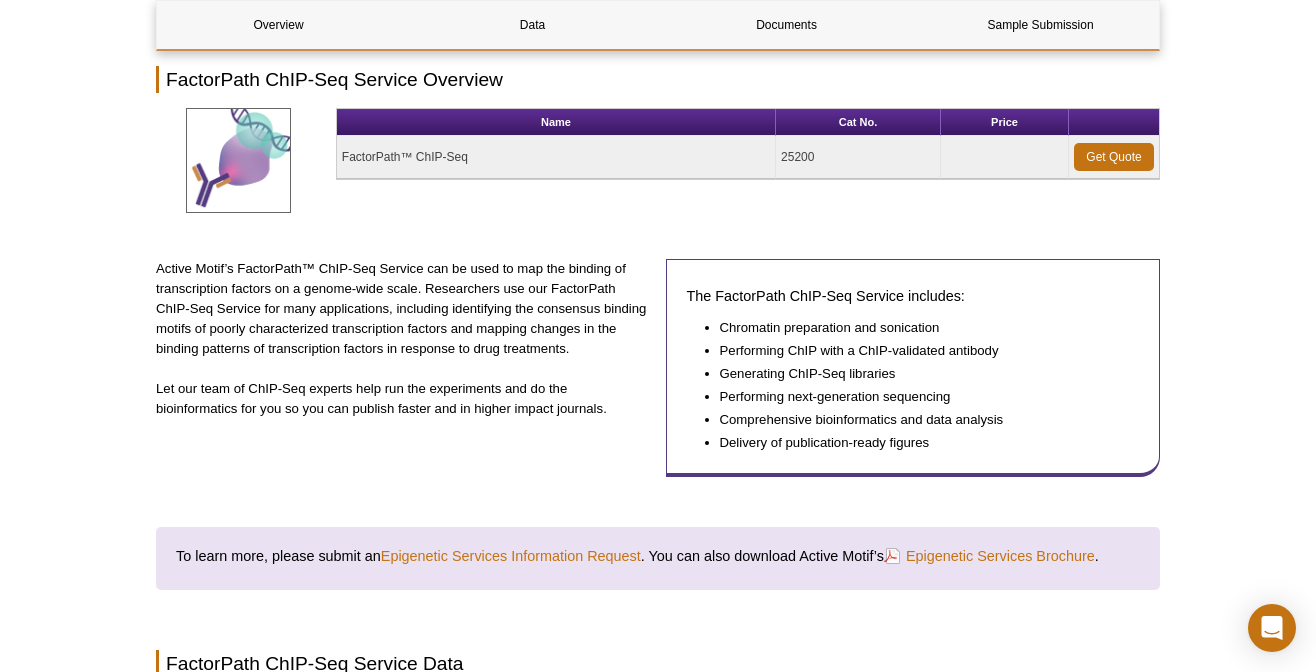 scroll, scrollTop: 0, scrollLeft: 0, axis: both 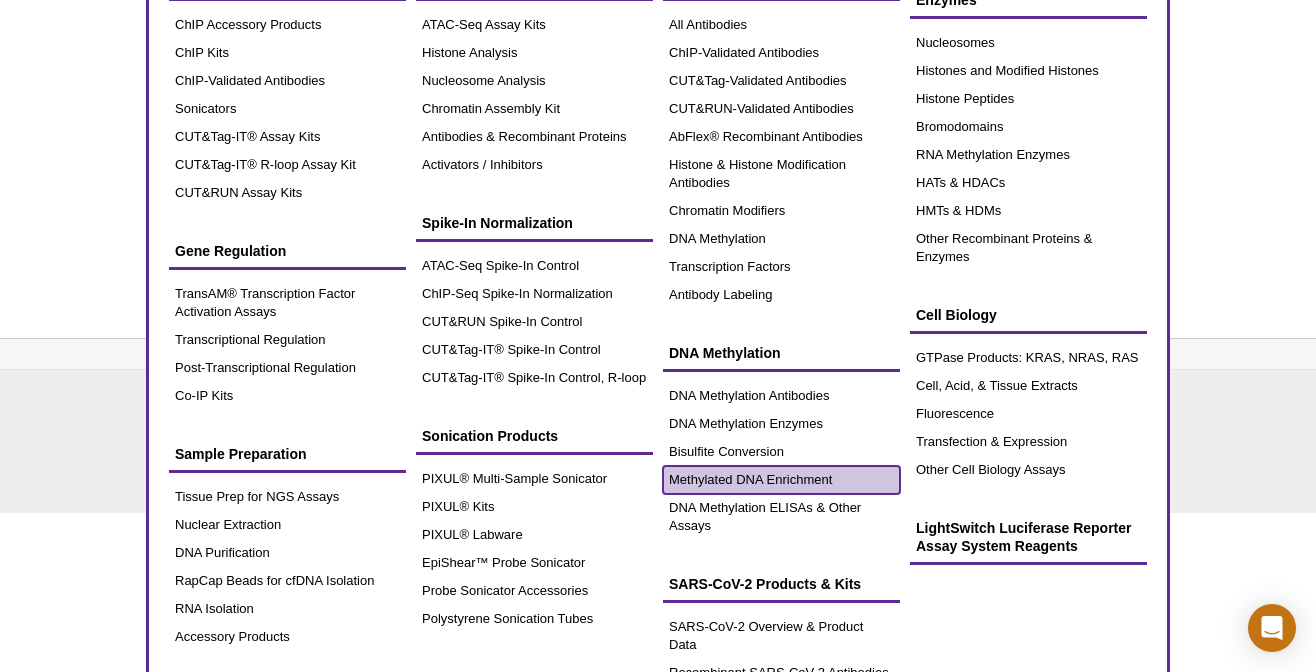 click on "Methylated DNA Enrichment" at bounding box center (781, 480) 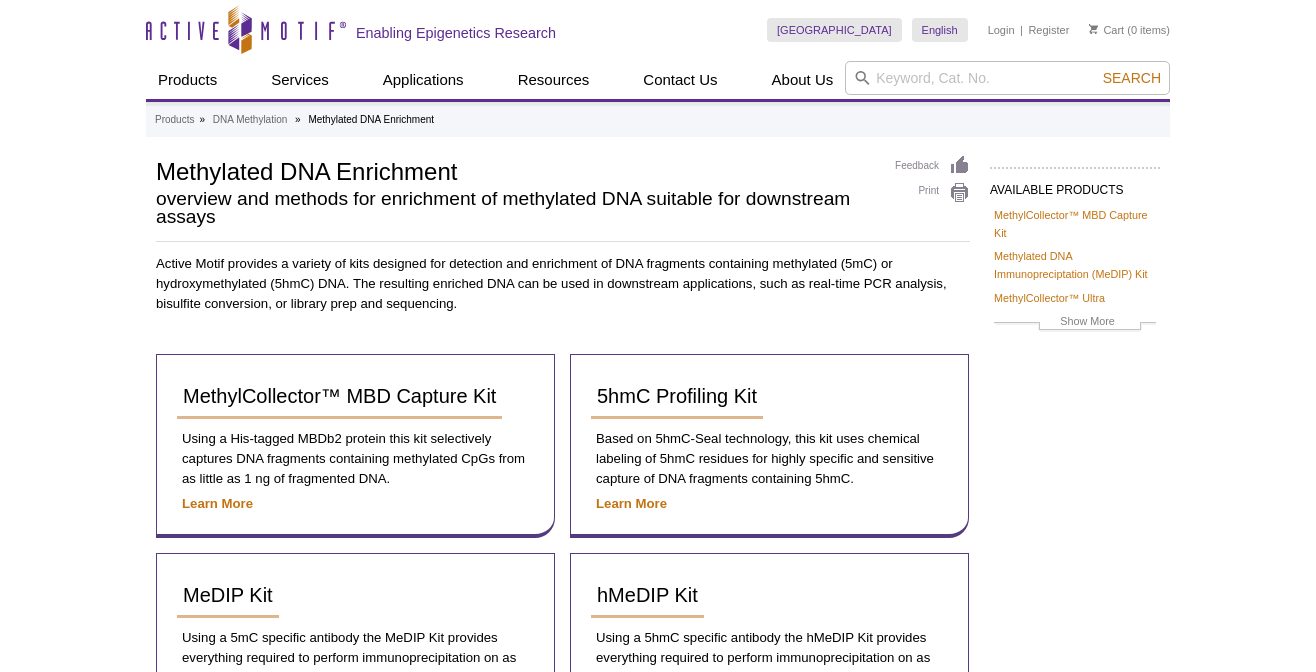 scroll, scrollTop: 0, scrollLeft: 0, axis: both 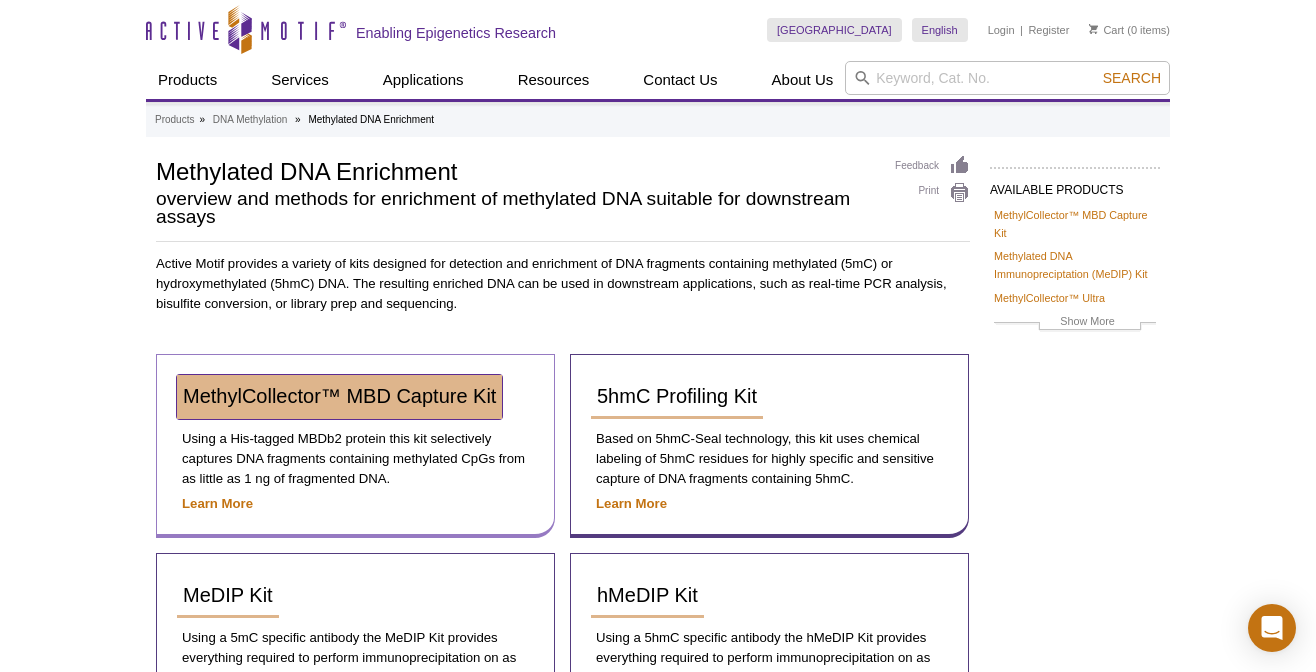 click on "MethylCollector™ MBD Capture Kit" at bounding box center [339, 396] 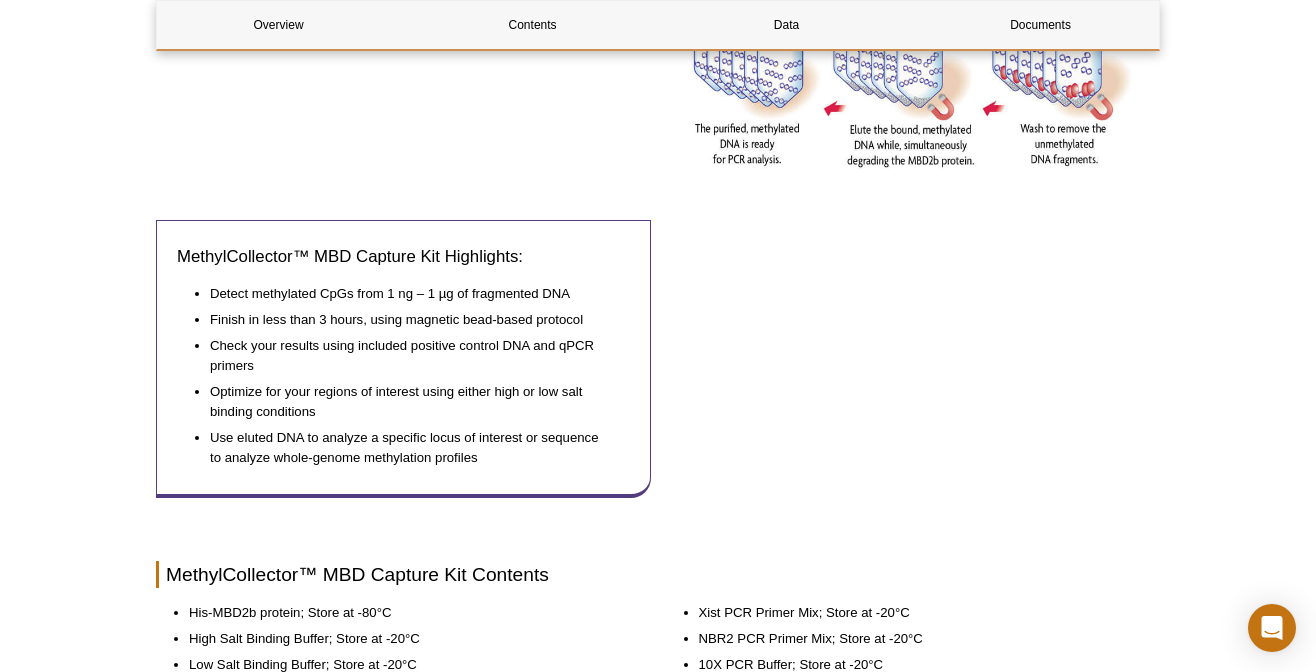 scroll, scrollTop: 239, scrollLeft: 0, axis: vertical 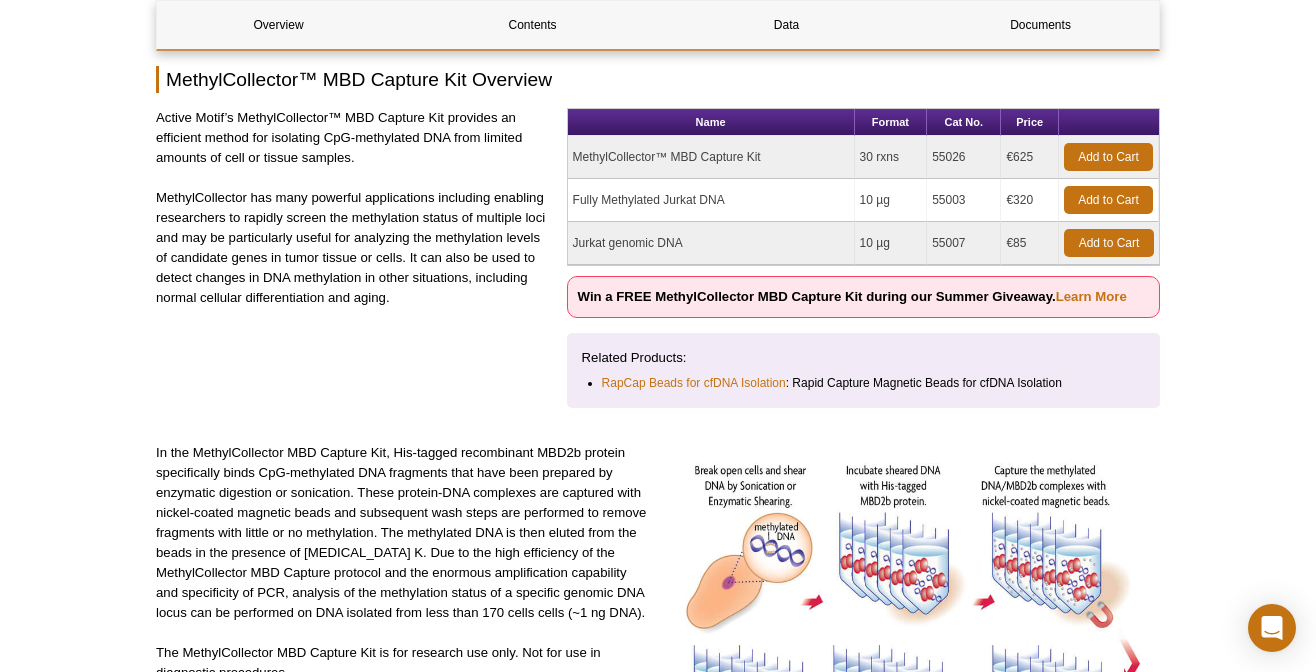 click on "Active Motif’s MethylCollector™ MBD Capture Kit provides an efficient method for isolating CpG-methylated DNA from limited amounts of cell or tissue samples." at bounding box center [354, 138] 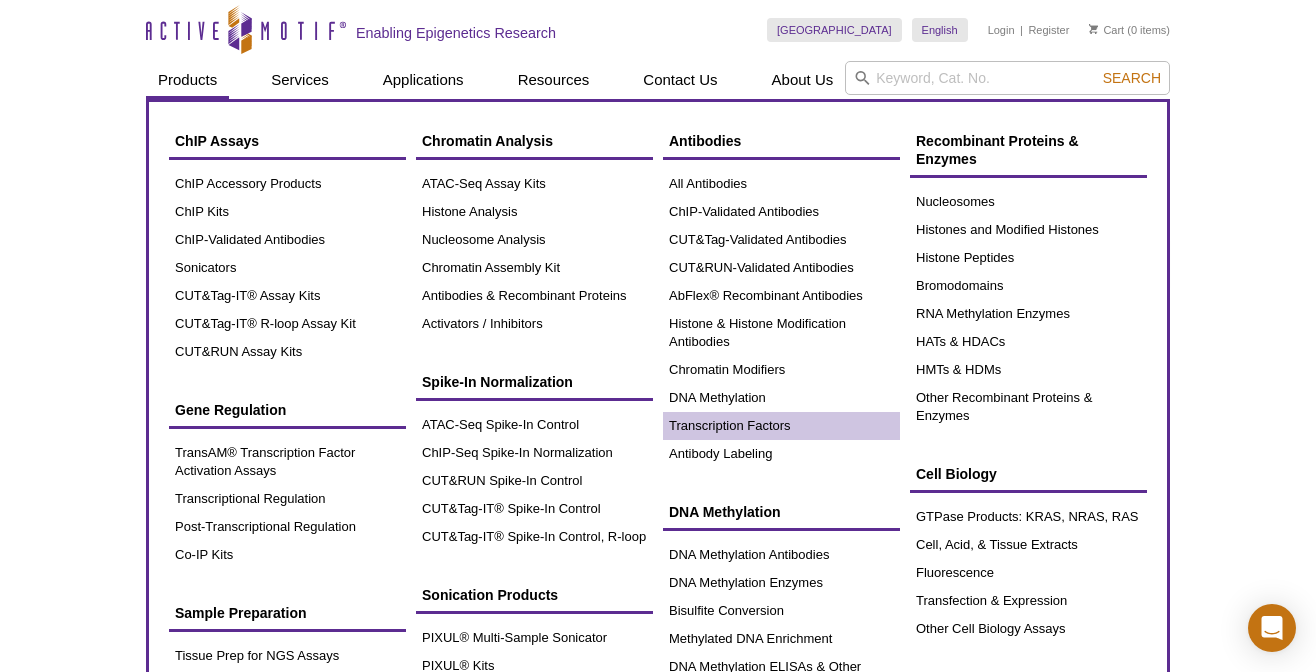 scroll, scrollTop: 159, scrollLeft: 0, axis: vertical 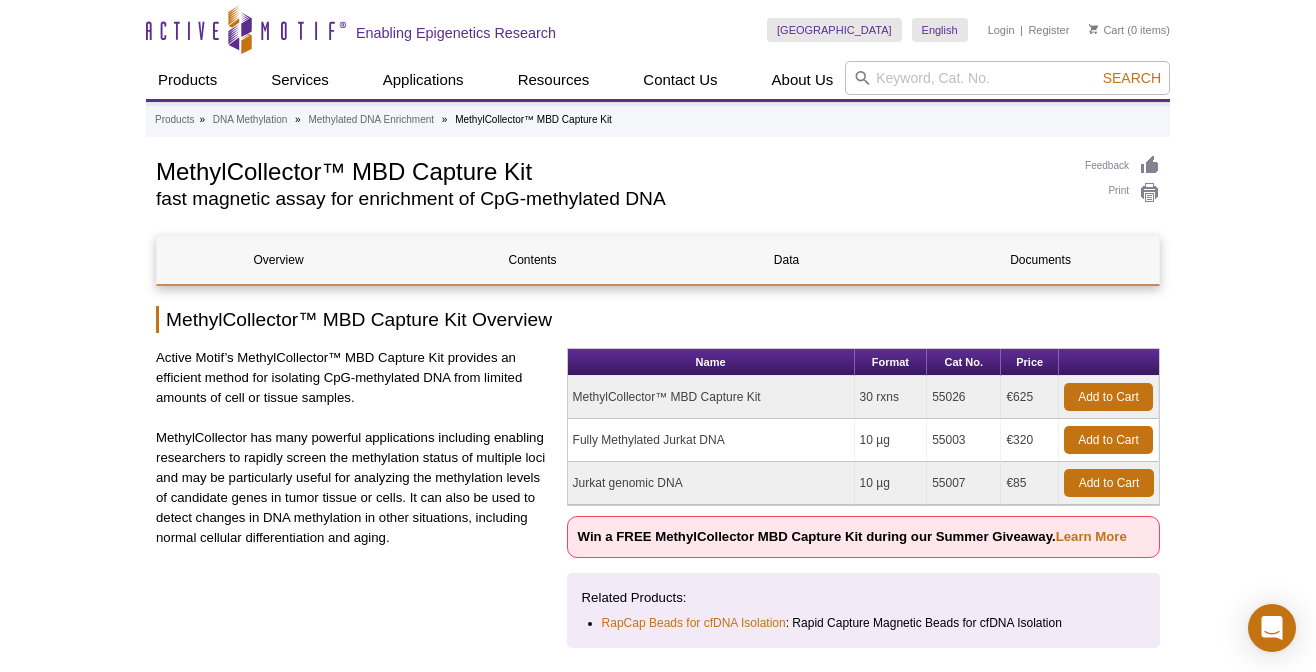 drag, startPoint x: 859, startPoint y: 395, endPoint x: 901, endPoint y: 395, distance: 42 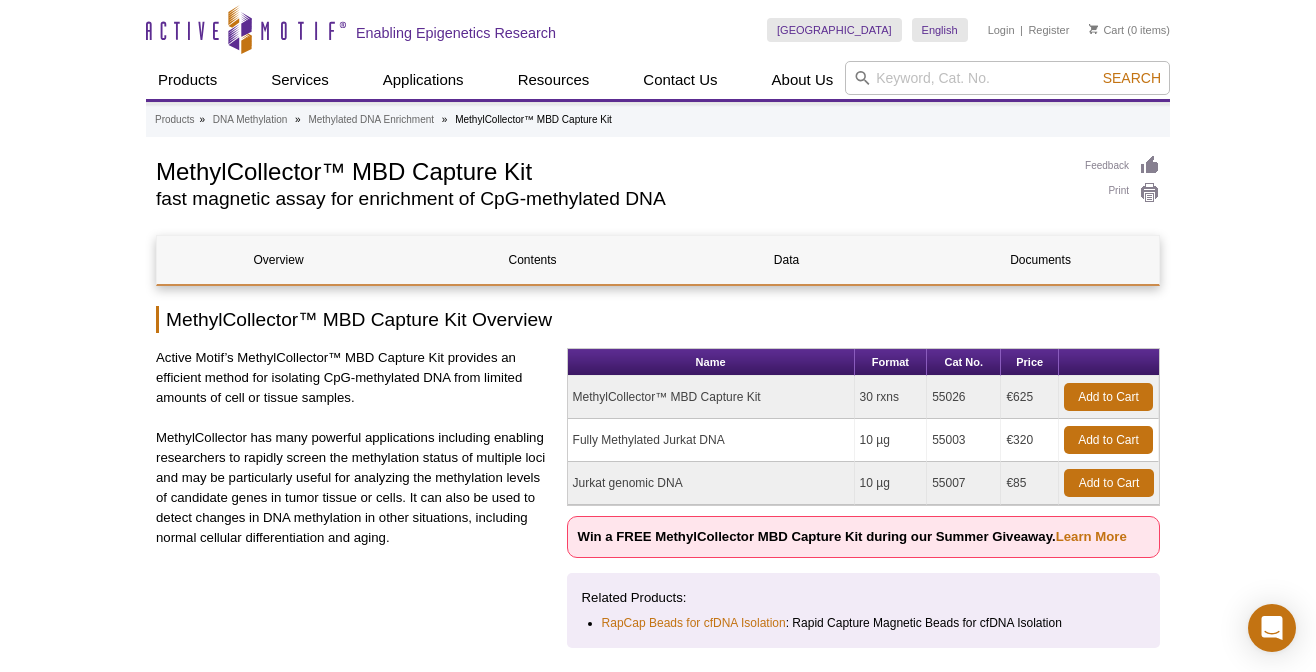 click on "Active Motif’s MethylCollector™ MBD Capture Kit provides an efficient method for isolating CpG-methylated DNA from limited amounts of cell or tissue samples." at bounding box center (354, 378) 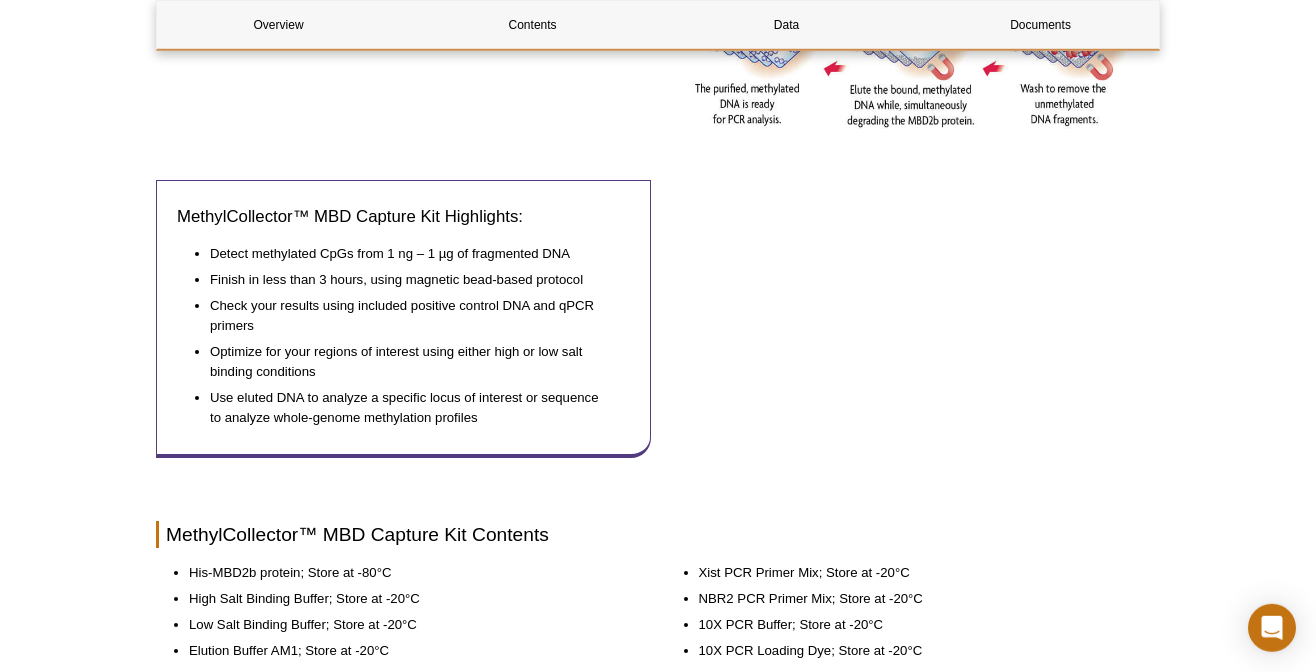 scroll, scrollTop: 799, scrollLeft: 0, axis: vertical 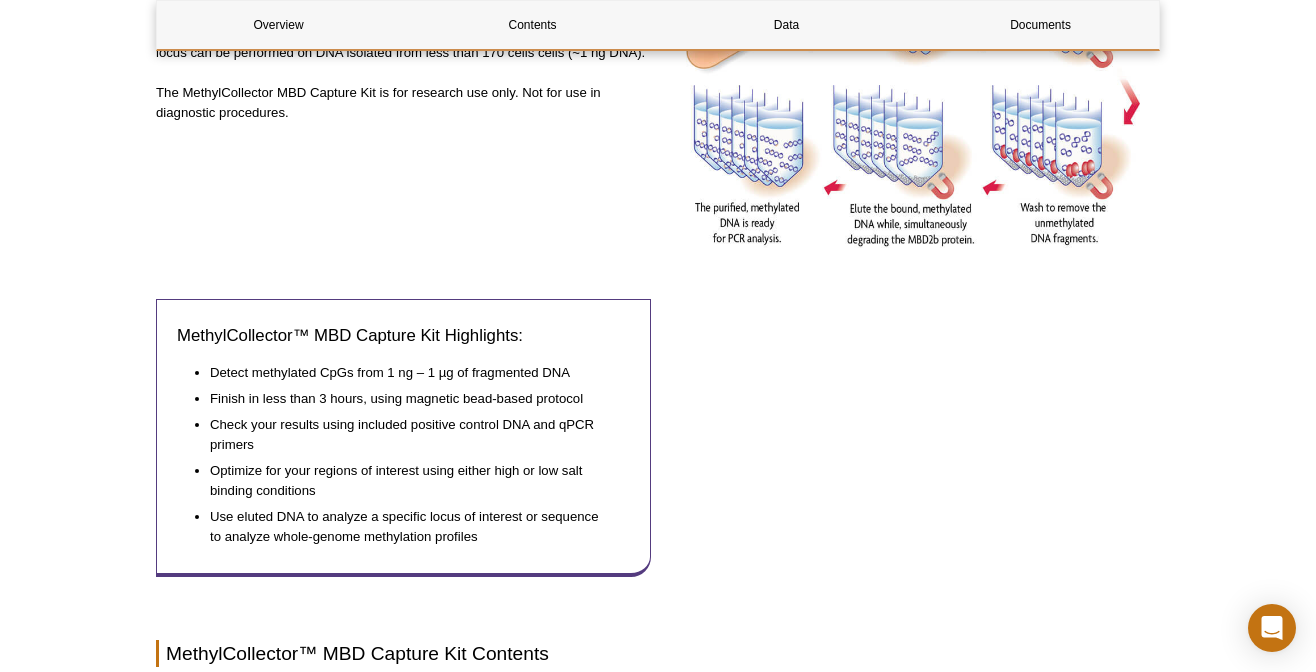 click on "Active Motif Logo
Enabling Epigenetics Research
0
Search
Skip to content
Active Motif Logo
Enabling Epigenetics Research
France
Australia
Austria
Belgium
Brazil
Canada
China" at bounding box center [658, 1051] 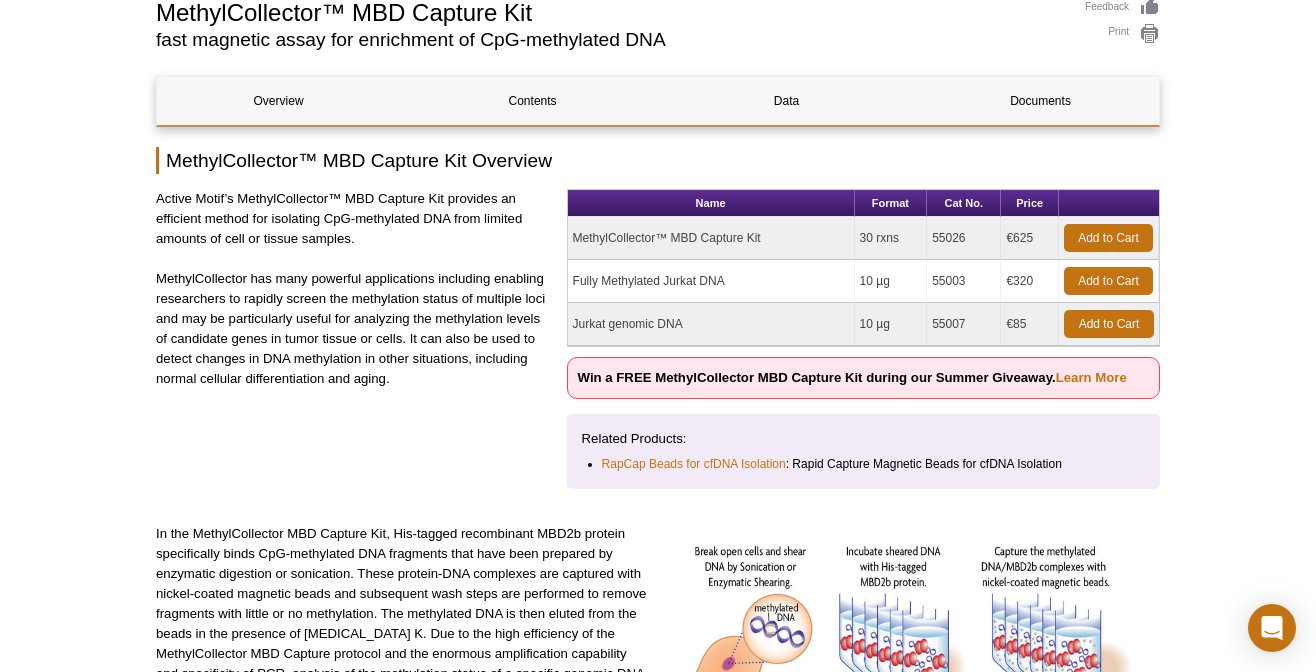 scroll, scrollTop: 0, scrollLeft: 0, axis: both 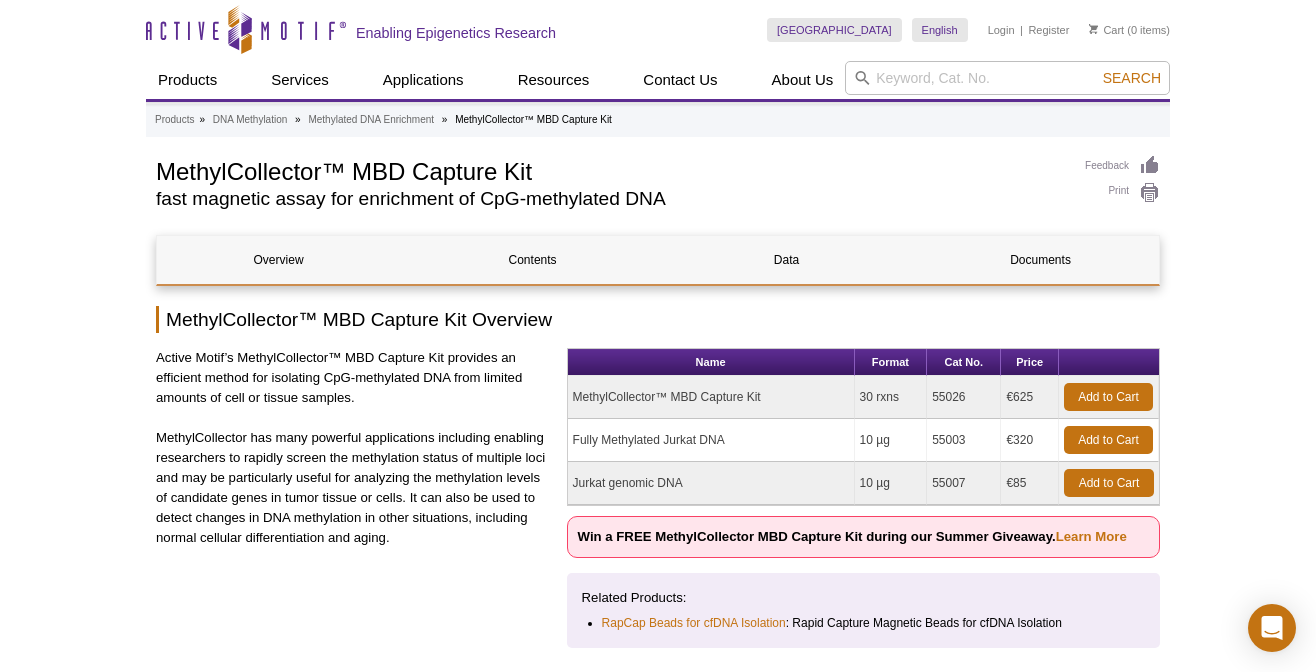 click on "Active Motif Logo
Enabling Epigenetics Research
0
Search
Skip to content
Active Motif Logo
Enabling Epigenetics Research
France
Australia
Austria
Belgium
Brazil
Canada
China" at bounding box center [658, 1851] 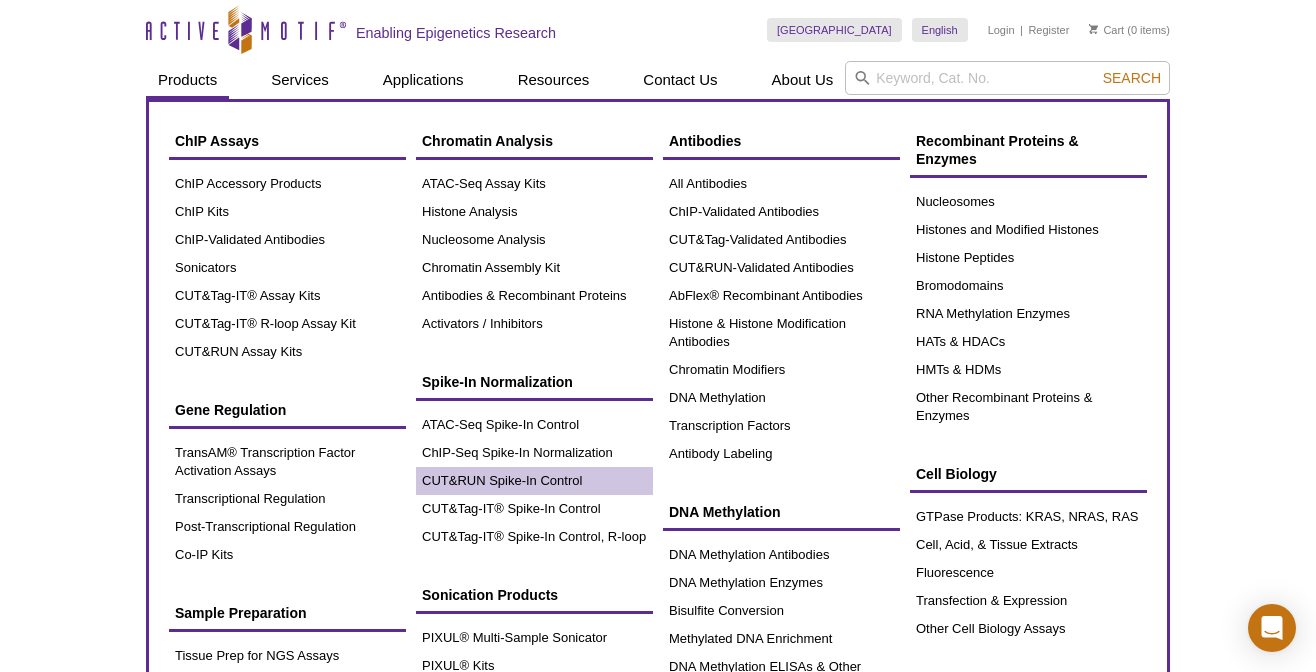 scroll, scrollTop: 159, scrollLeft: 0, axis: vertical 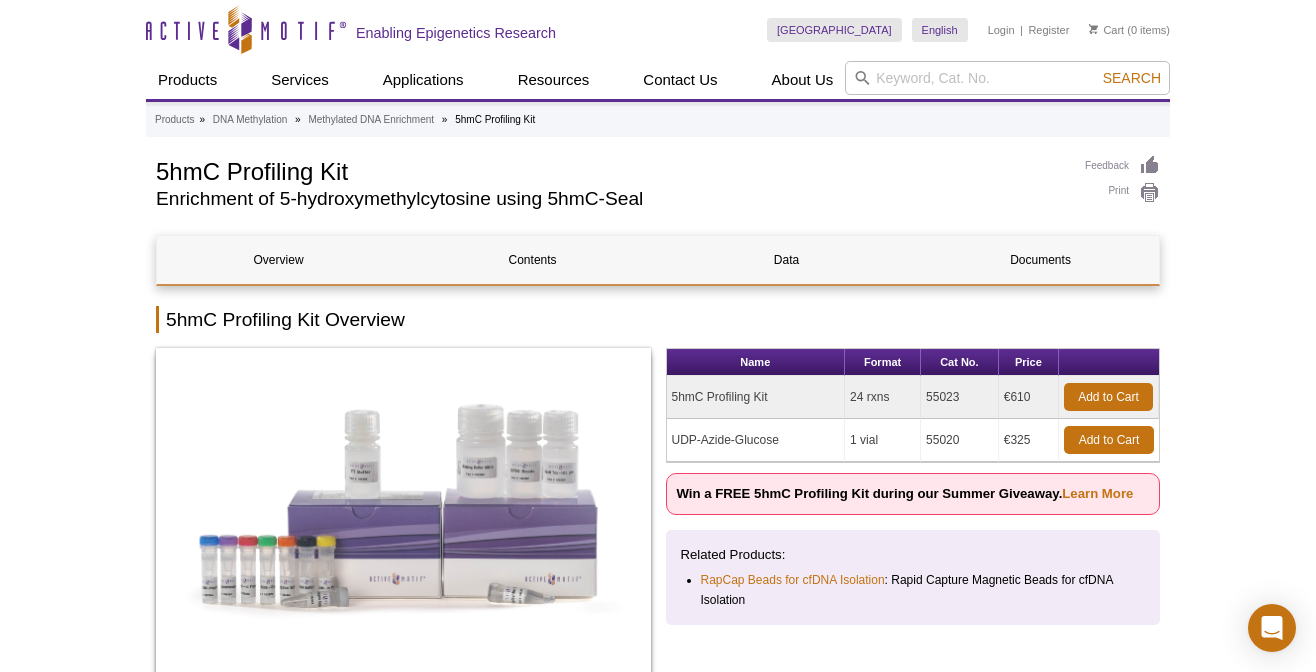 click on "Active Motif Logo
Enabling Epigenetics Research
0
Search
Skip to content
Active Motif Logo
Enabling Epigenetics Research
France
Australia
Austria
Belgium
Brazil
Canada
China" at bounding box center (658, 2030) 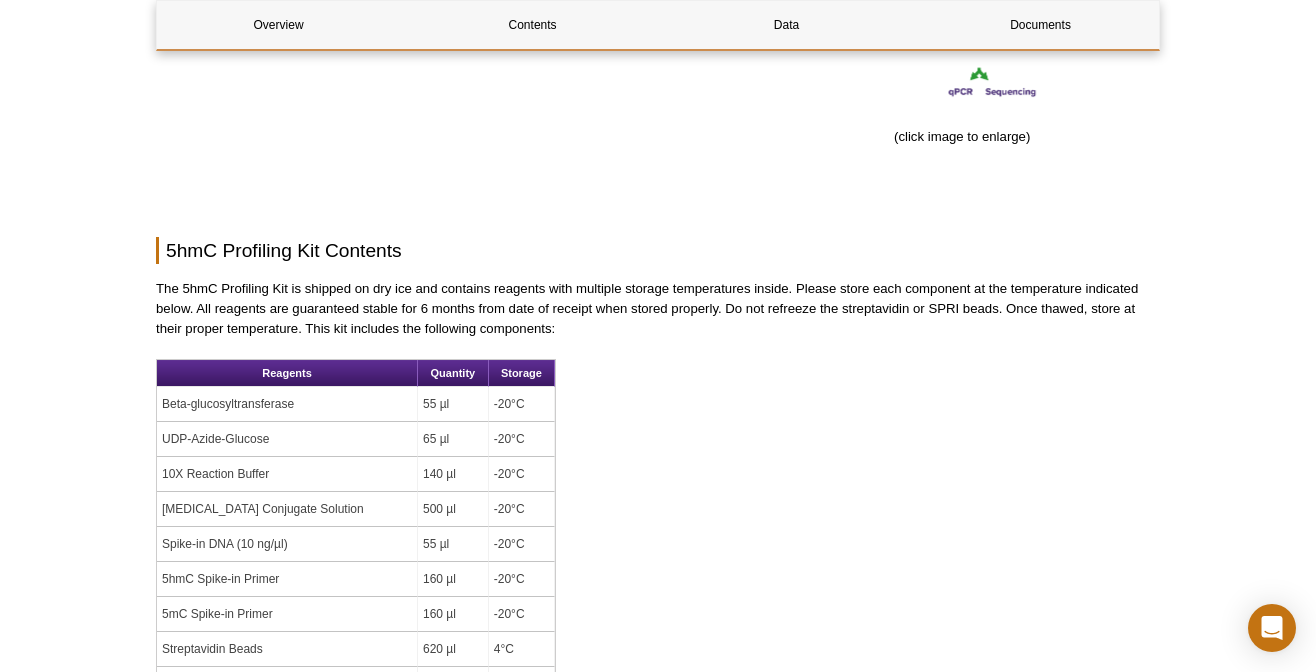 scroll, scrollTop: 1030, scrollLeft: 0, axis: vertical 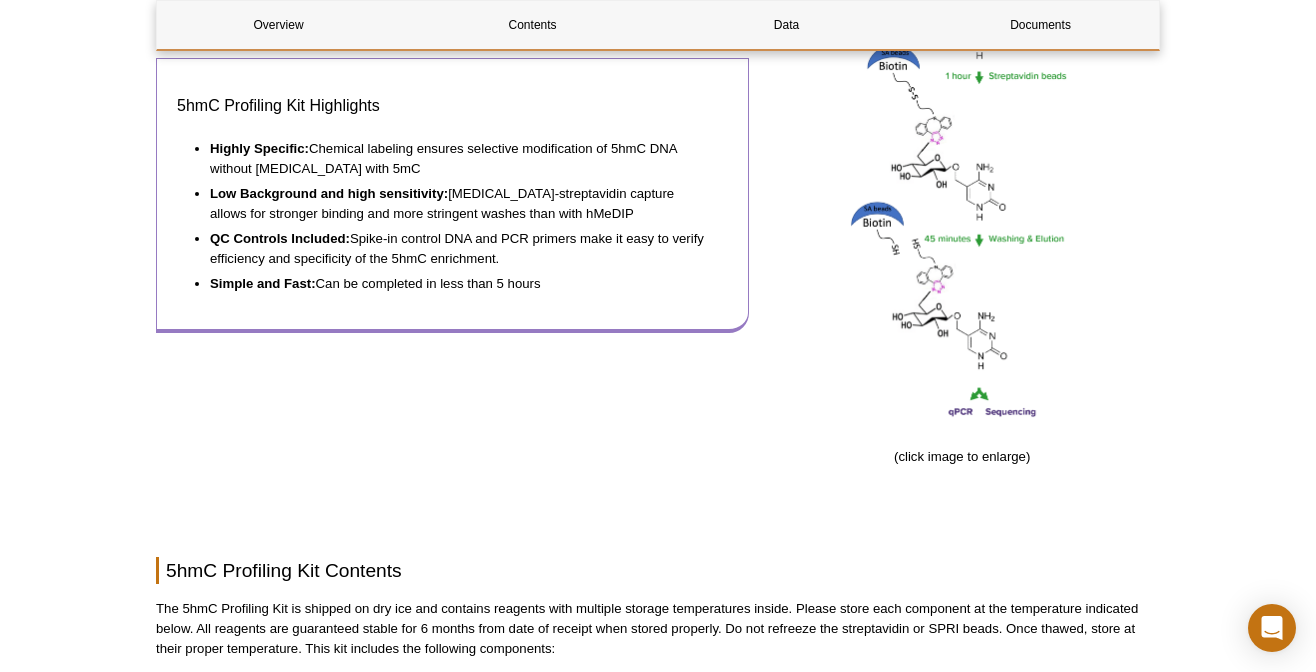 click on "Simple and Fast:  Can be completed in less than 5 hours" at bounding box center [459, 289] 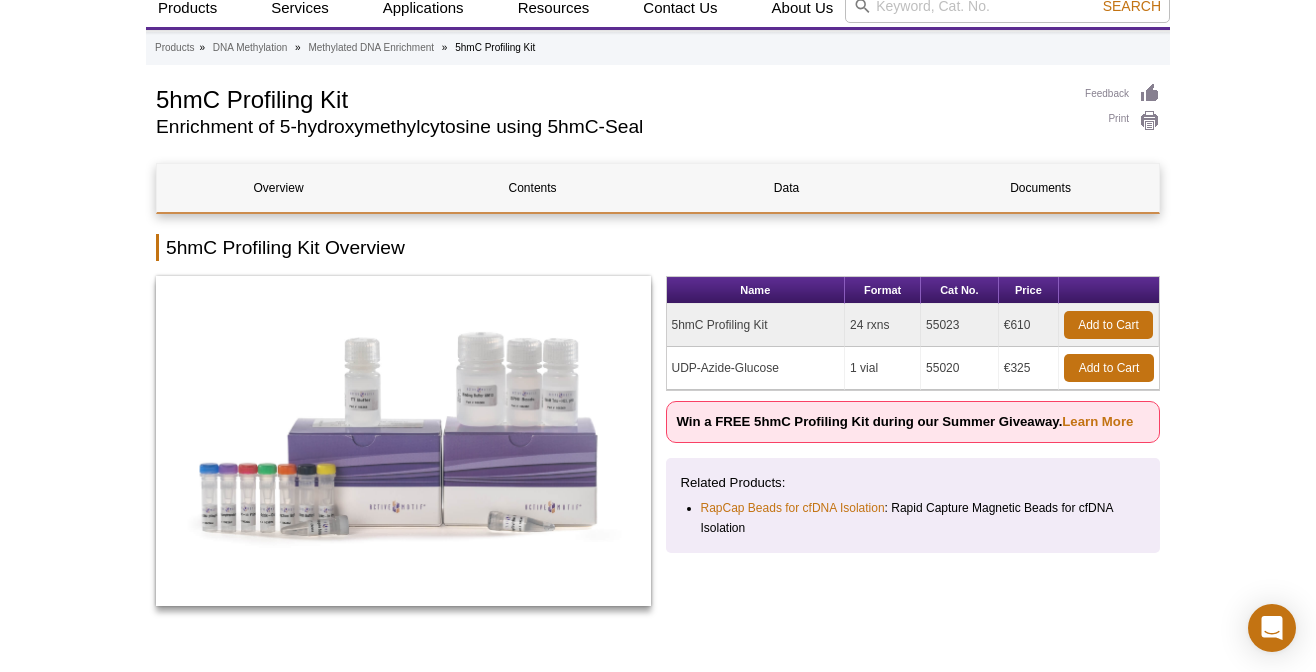 scroll, scrollTop: 311, scrollLeft: 0, axis: vertical 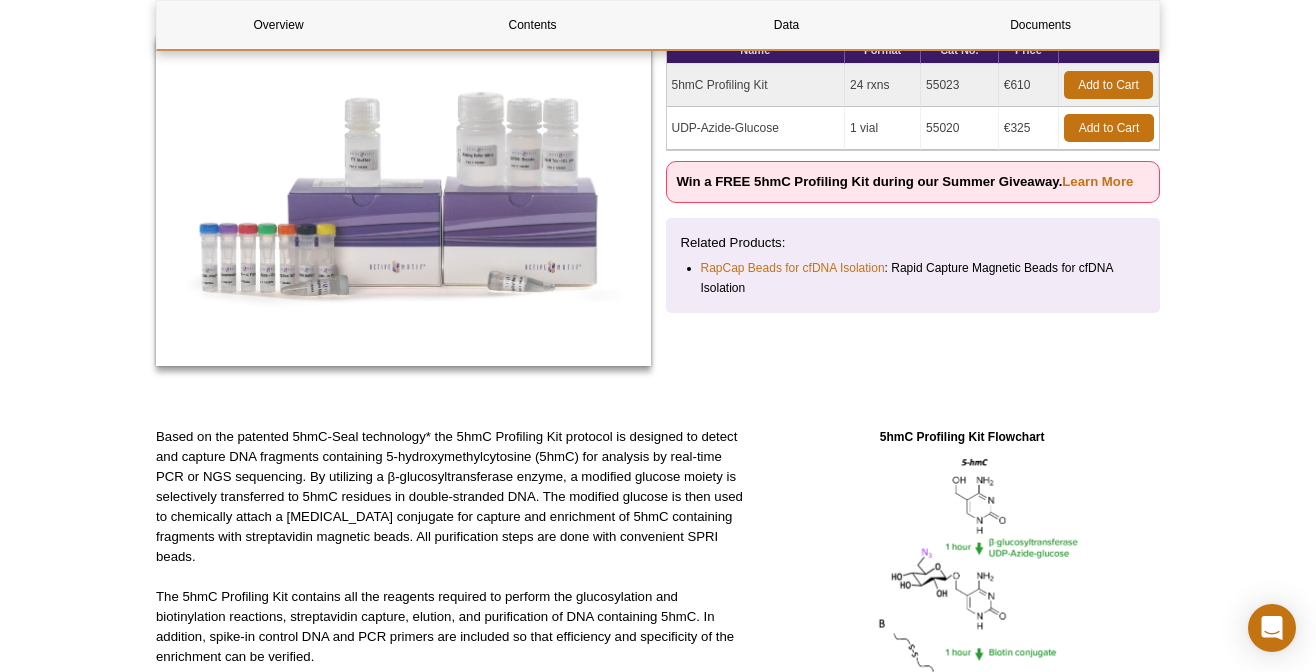 click on "Active Motif Logo
Enabling Epigenetics Research
0
Search
Skip to content
Active Motif Logo
Enabling Epigenetics Research
France
Australia
Austria
Belgium
Brazil
Canada
China" at bounding box center (658, 1719) 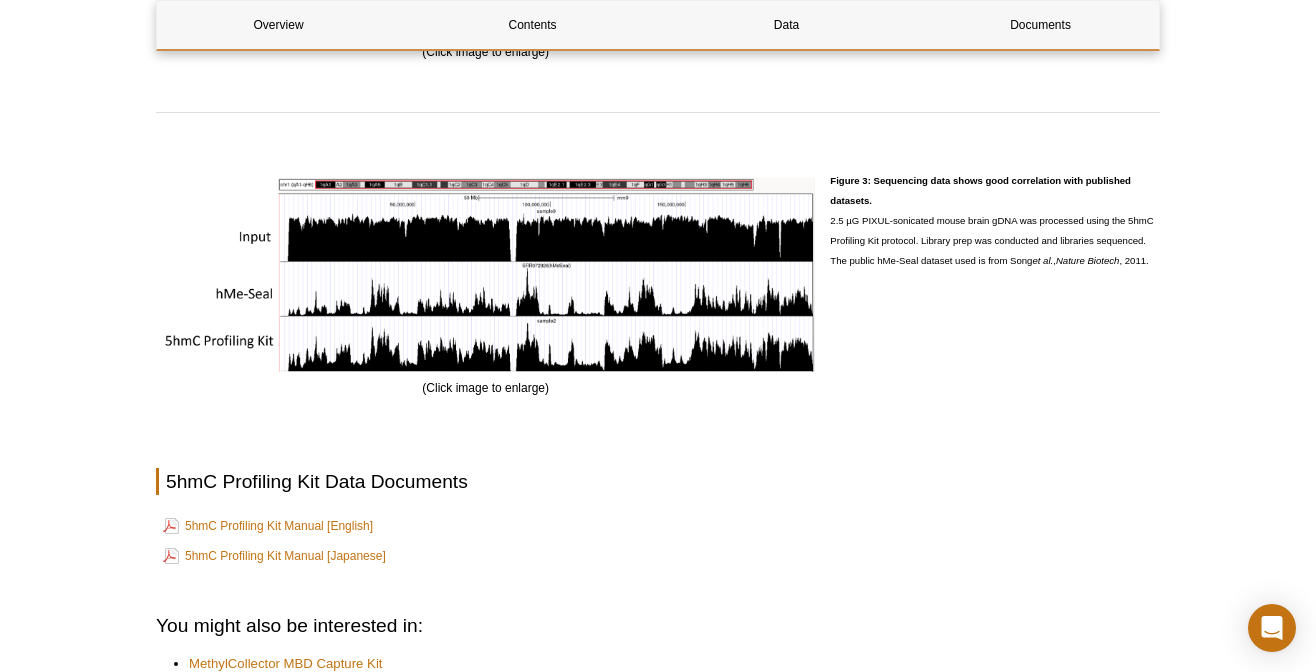 scroll, scrollTop: 3347, scrollLeft: 0, axis: vertical 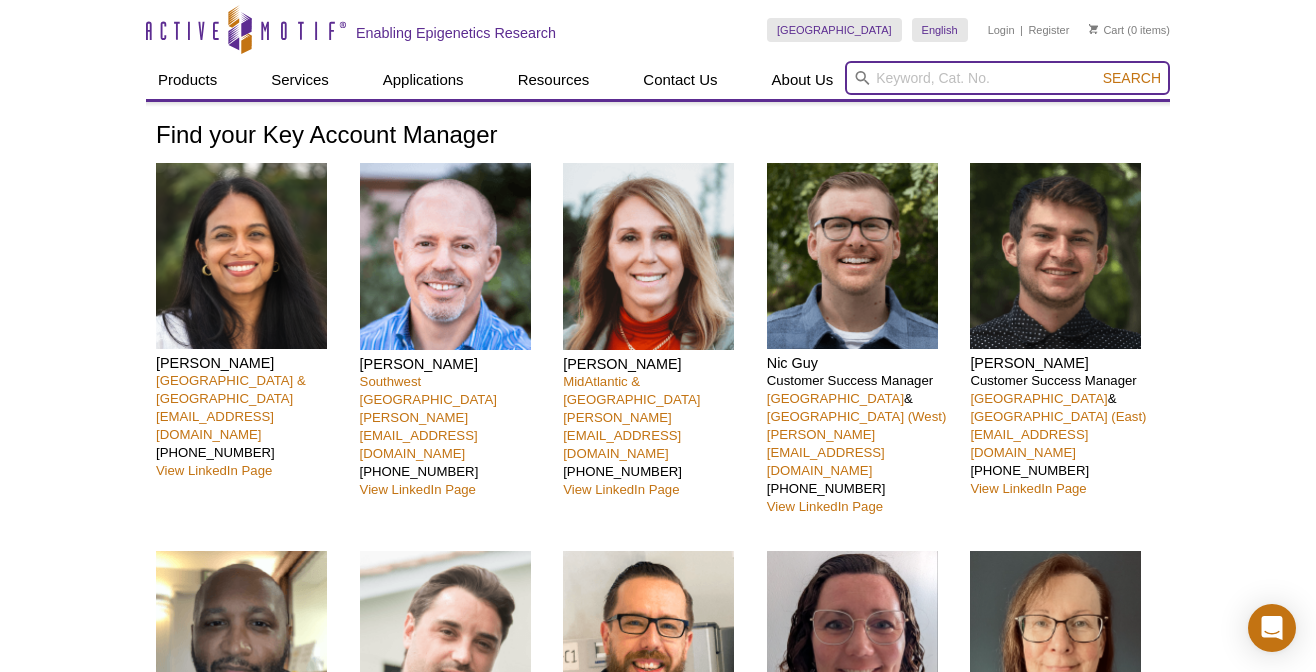 click at bounding box center [1007, 78] 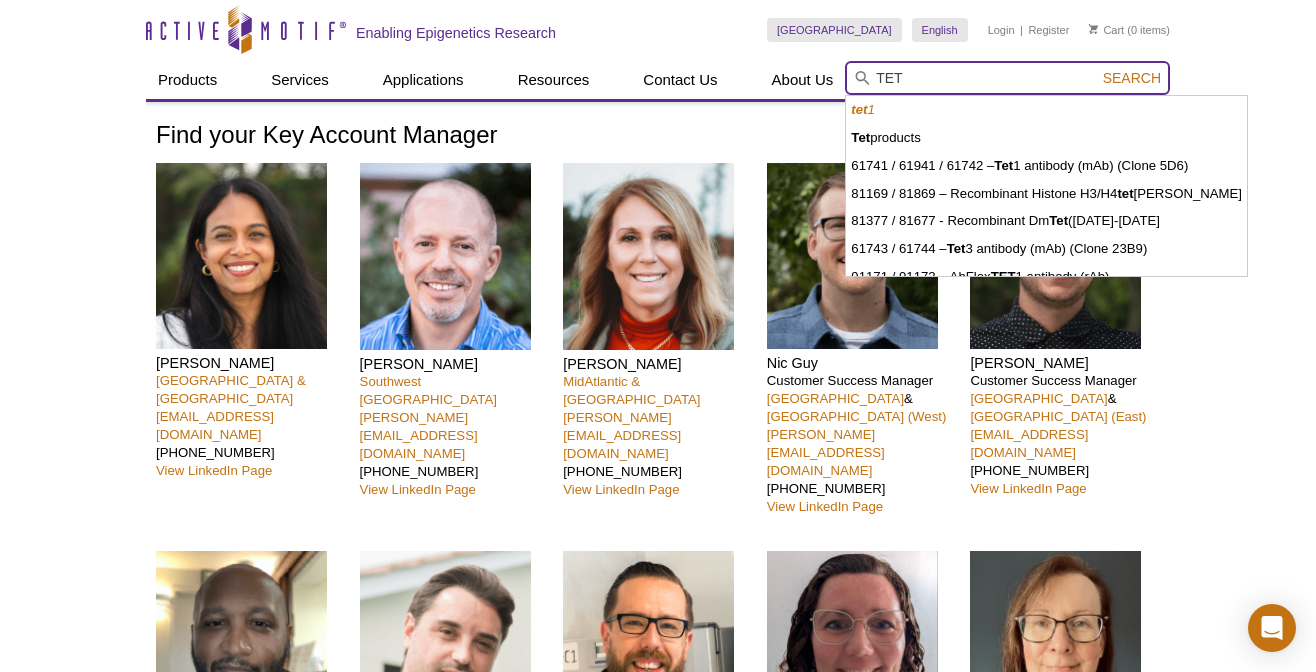 type on "TET" 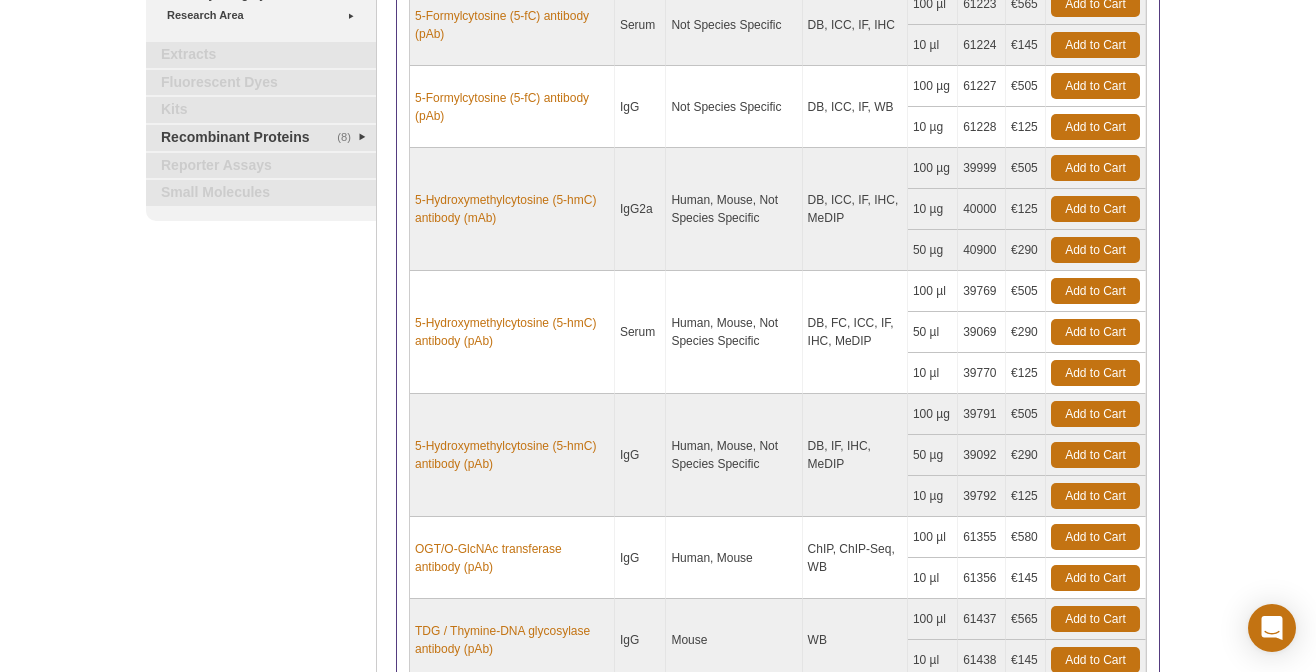 scroll, scrollTop: 949, scrollLeft: 0, axis: vertical 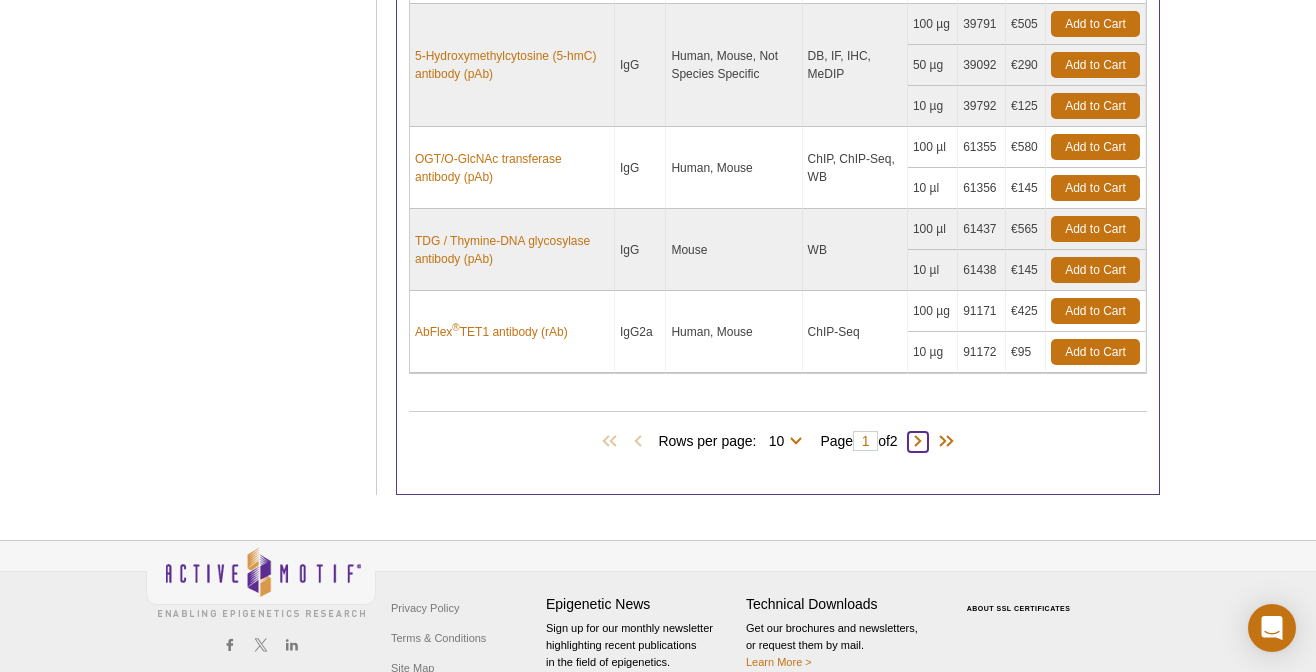 click at bounding box center (918, 442) 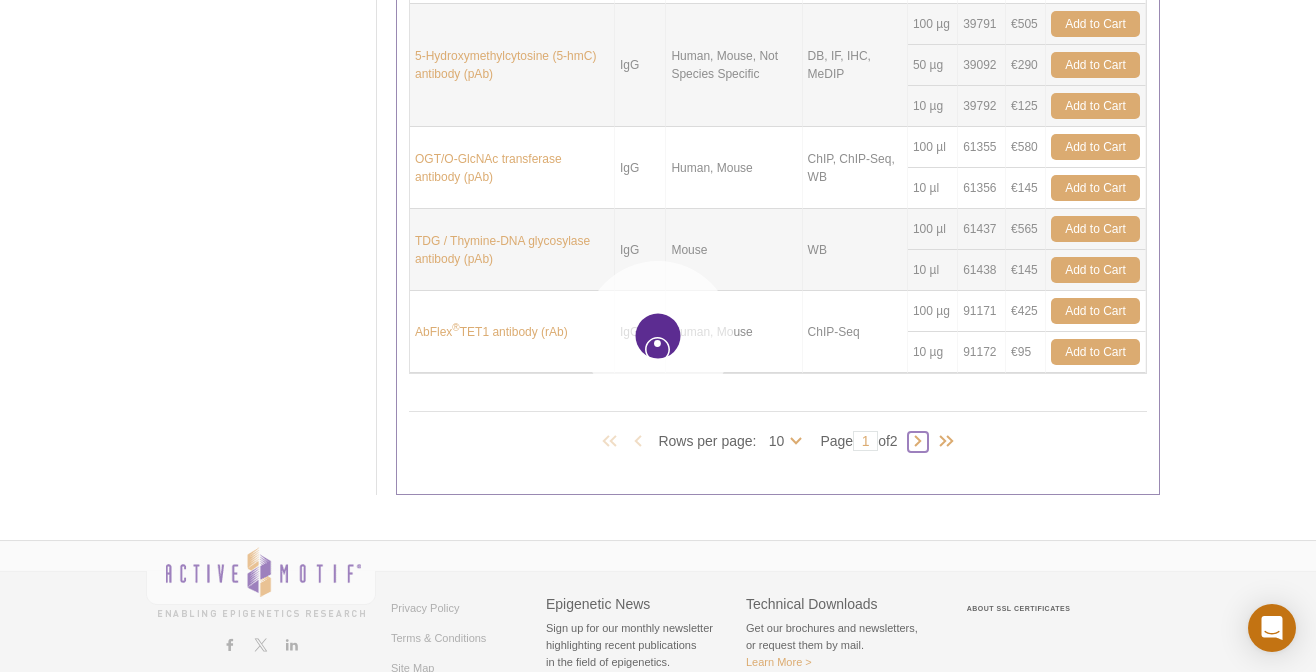 type on "2" 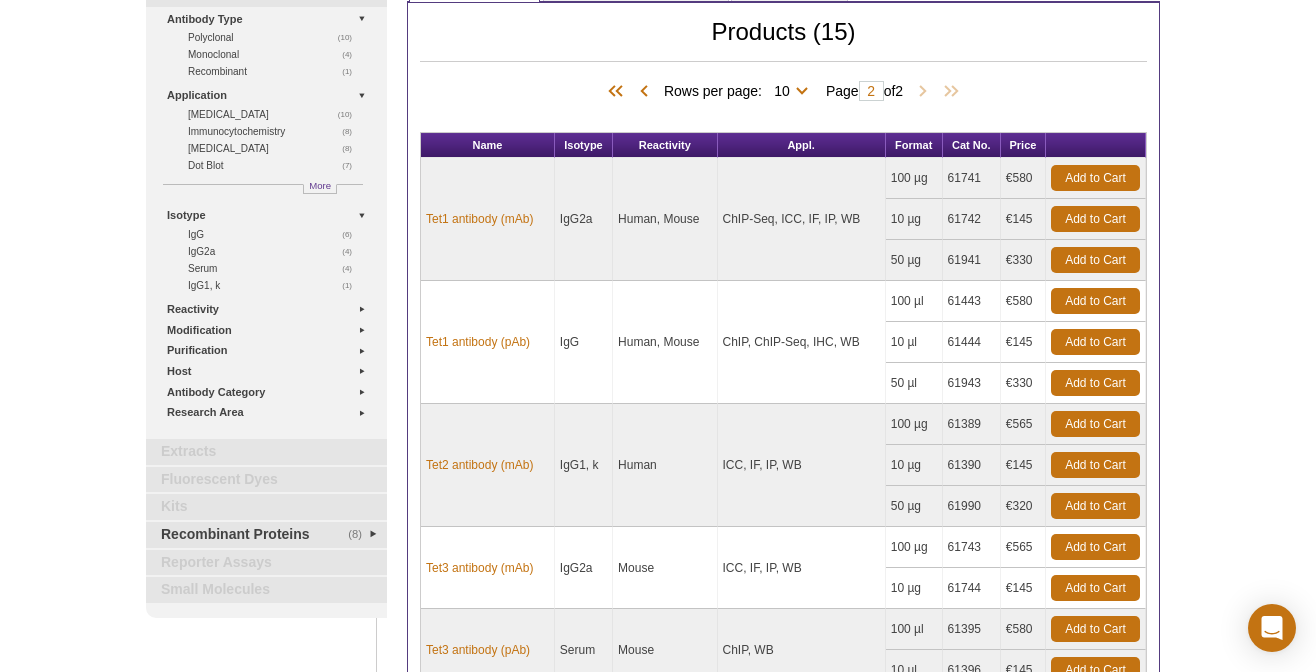 scroll, scrollTop: 242, scrollLeft: 0, axis: vertical 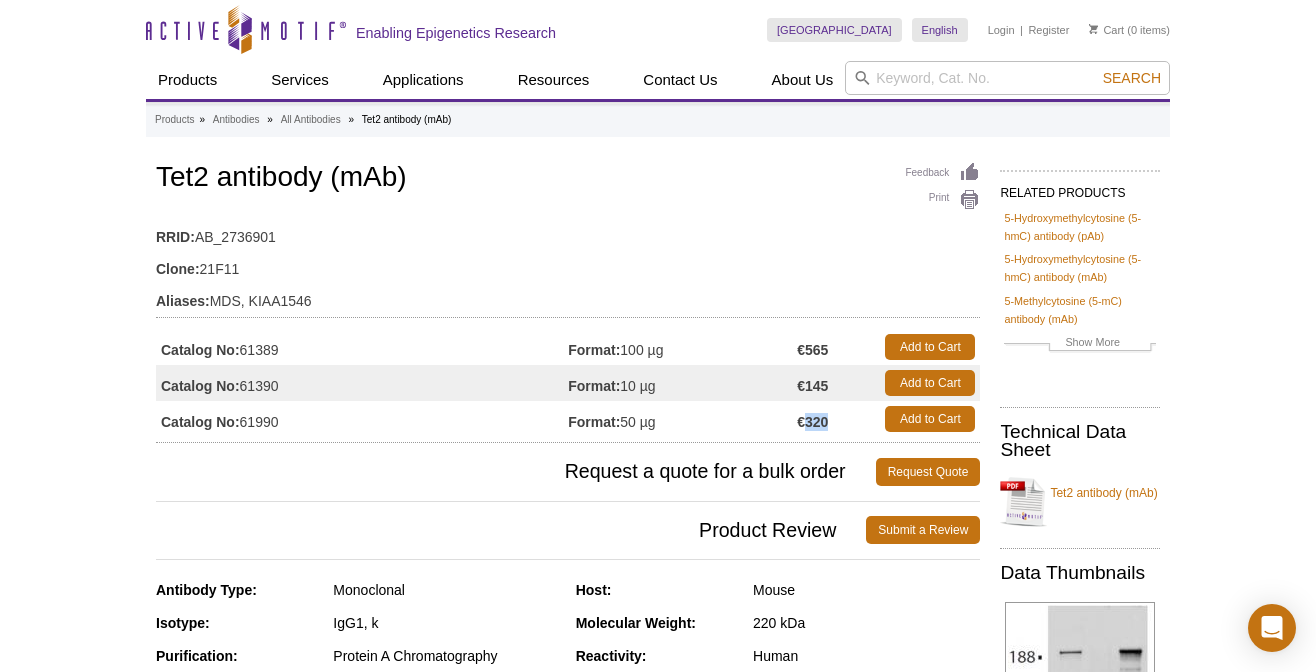 drag, startPoint x: 808, startPoint y: 420, endPoint x: 831, endPoint y: 422, distance: 23.086792 